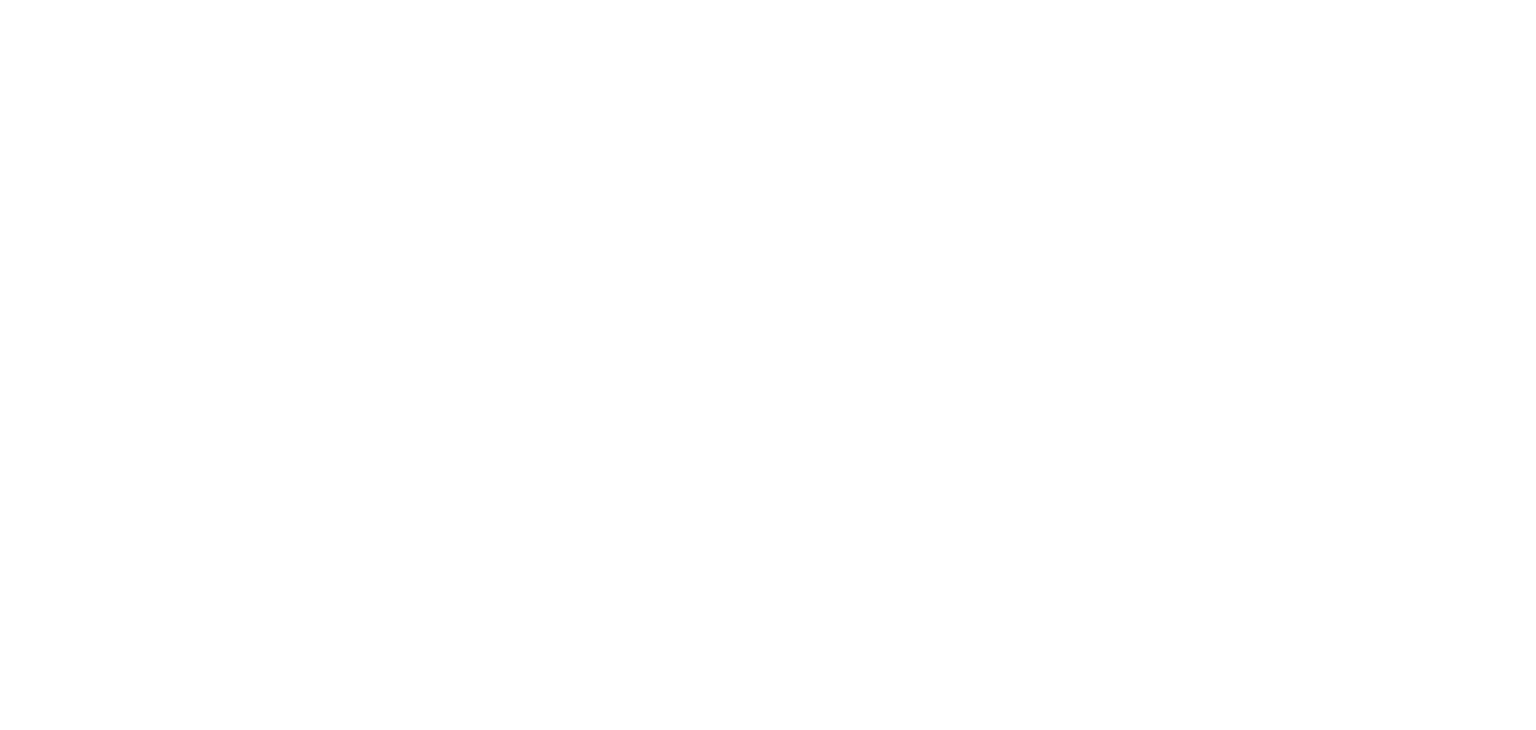 scroll, scrollTop: 0, scrollLeft: 0, axis: both 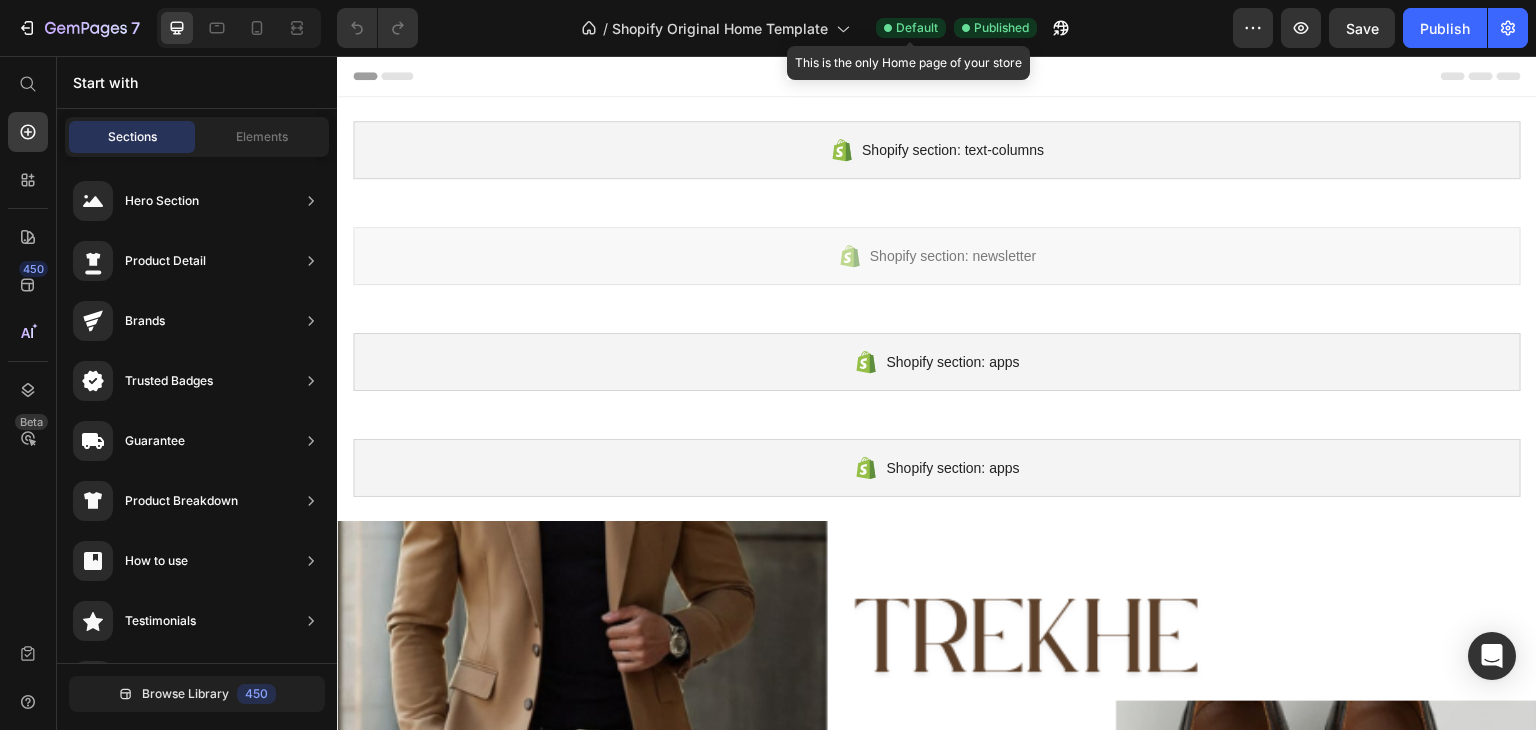 click on "Default" at bounding box center (917, 28) 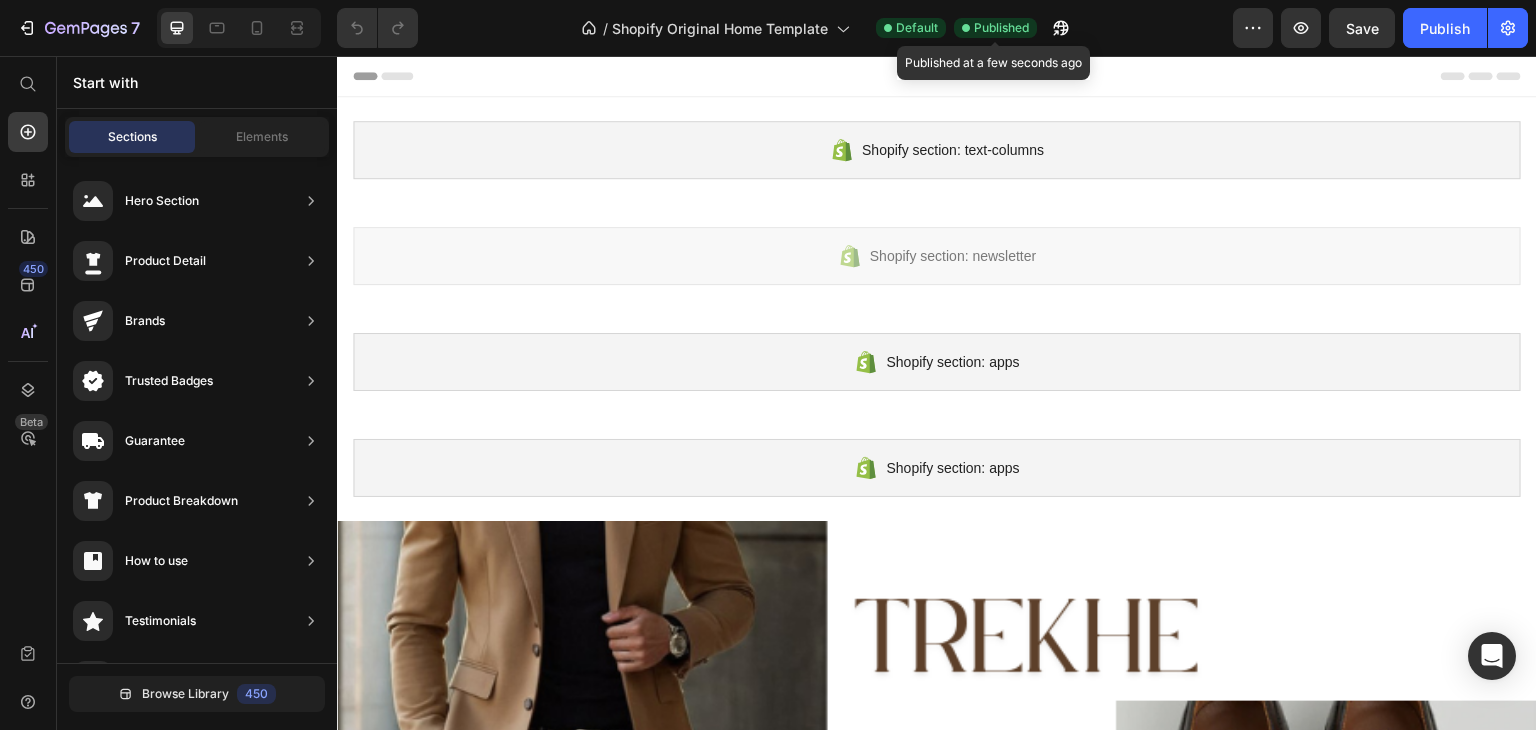 click on "Published" at bounding box center [1001, 28] 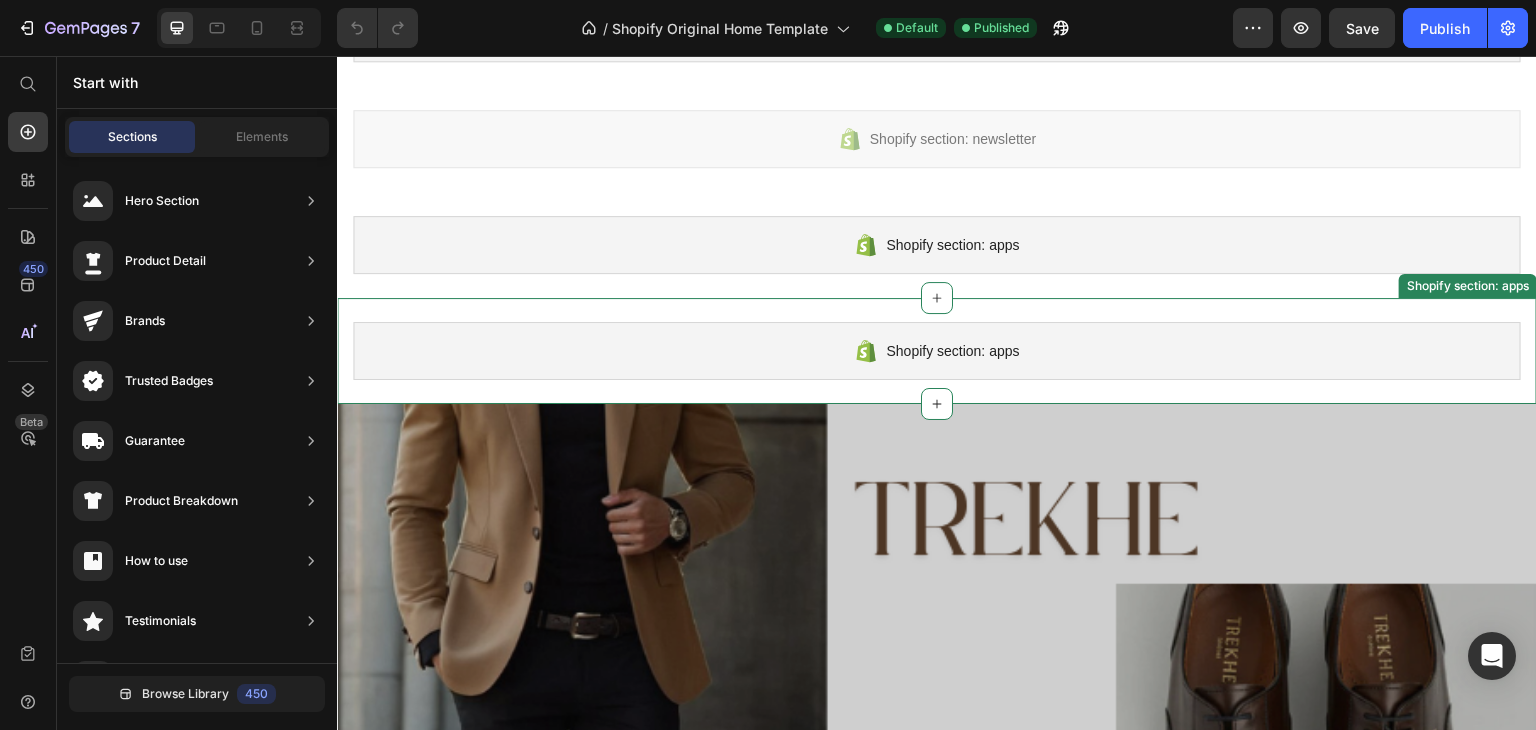 scroll, scrollTop: 300, scrollLeft: 0, axis: vertical 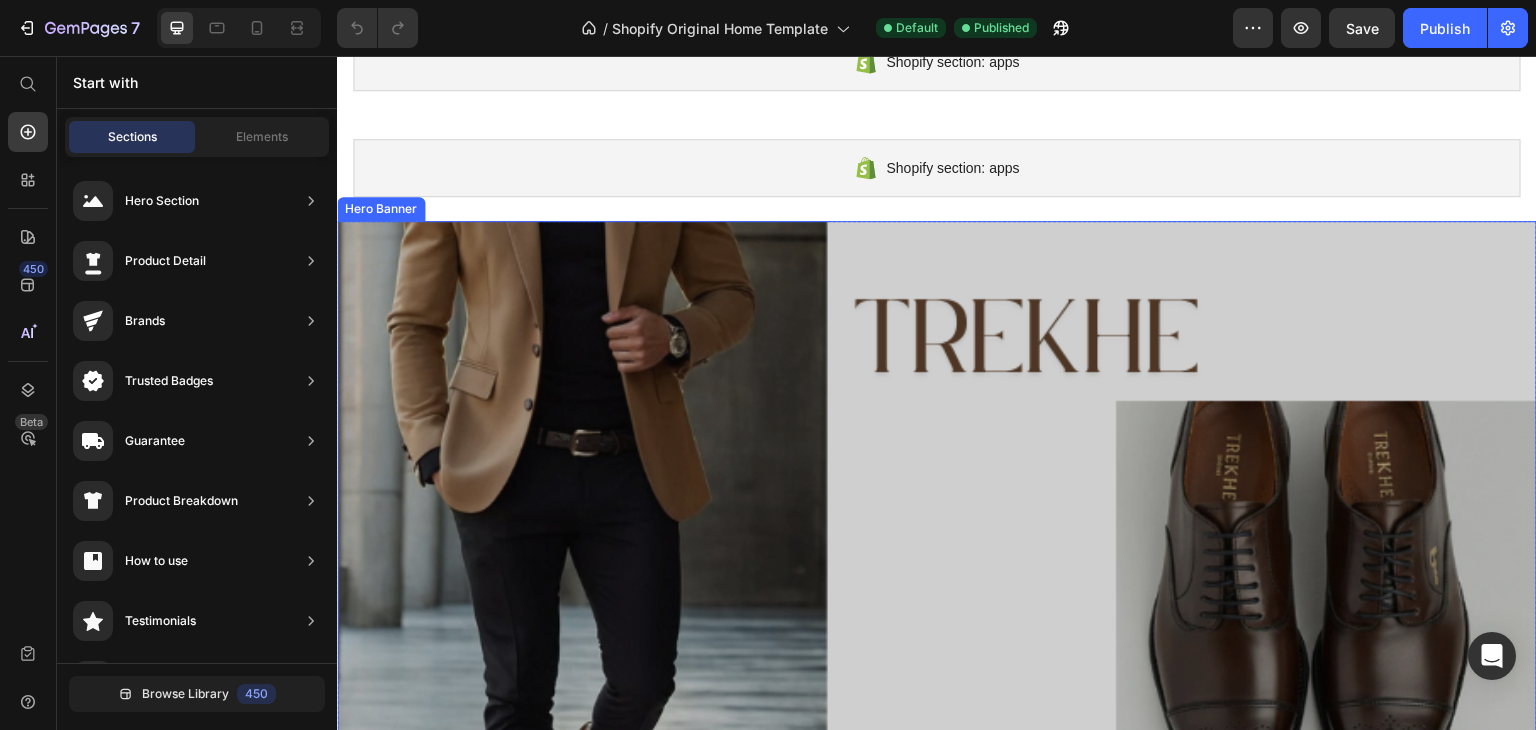 click at bounding box center [937, 603] 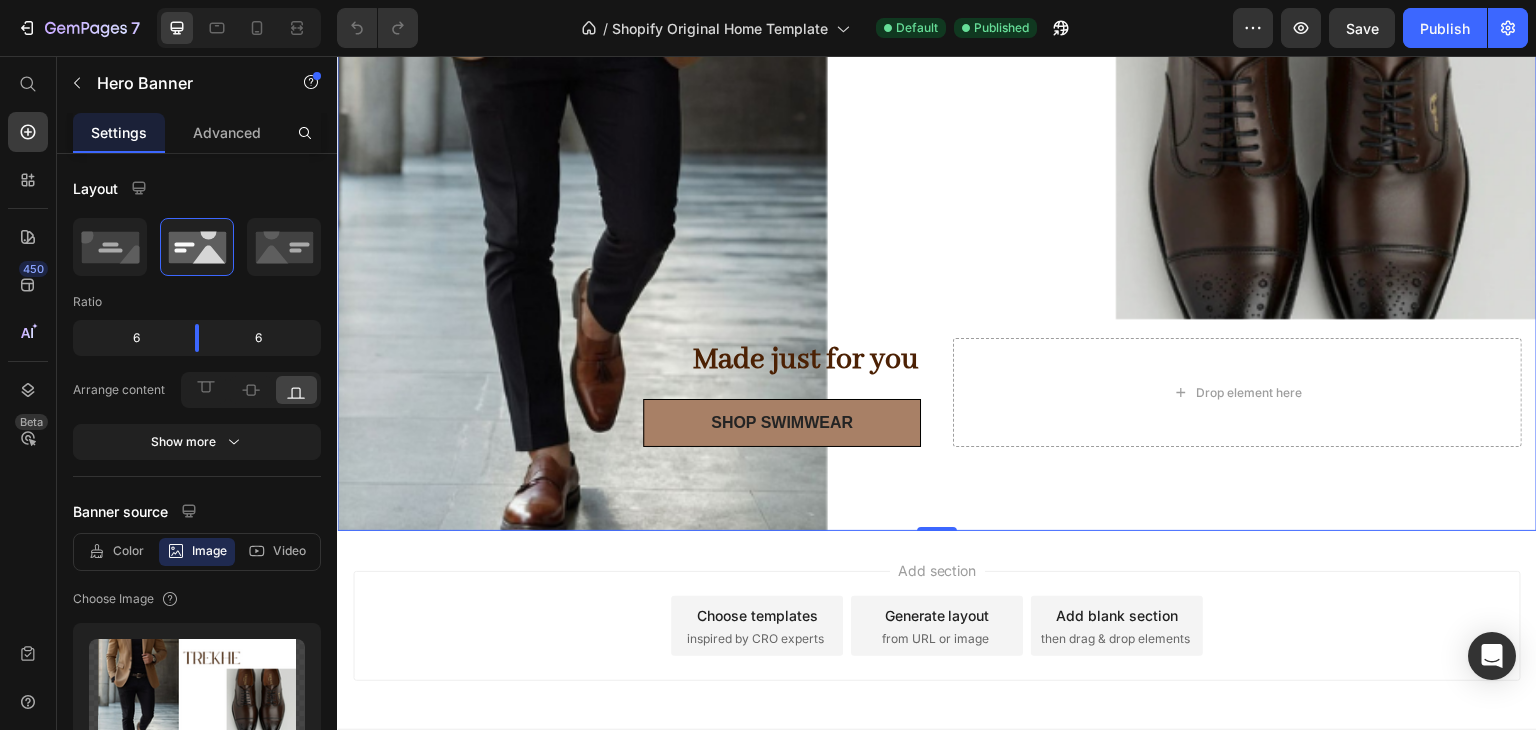 scroll, scrollTop: 782, scrollLeft: 0, axis: vertical 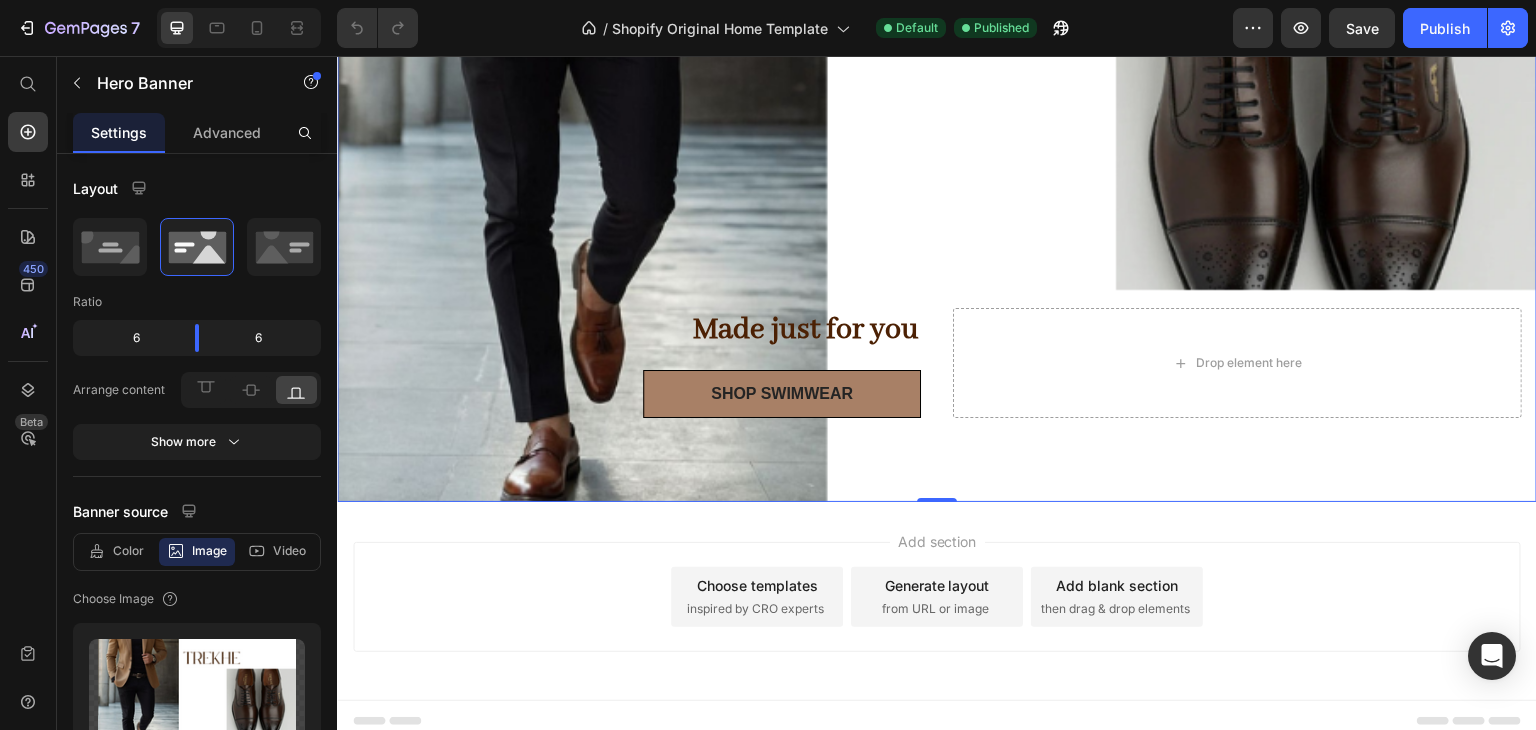 click on "Made just for you Heading Shop Swimwear Button
Drop element here" at bounding box center (937, 389) 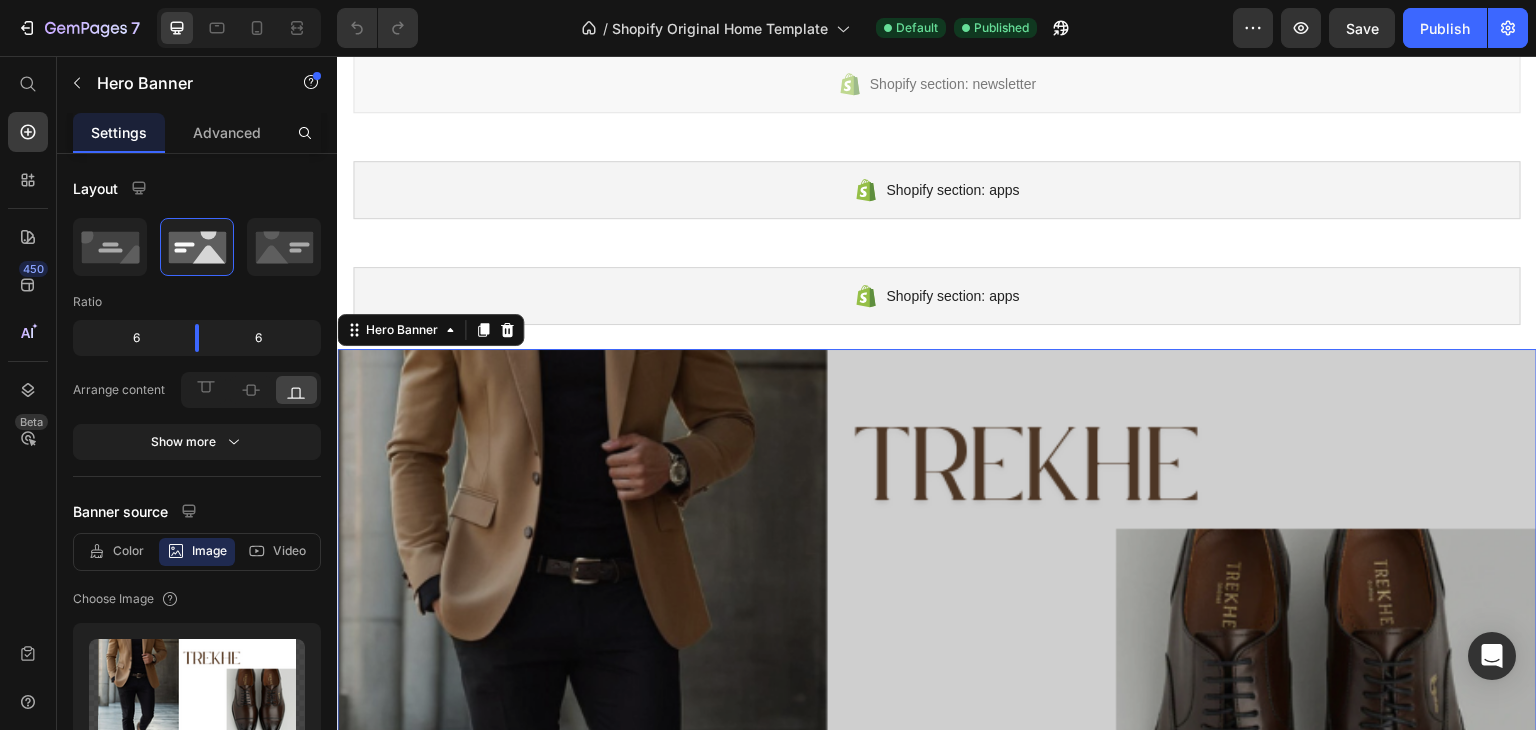 scroll, scrollTop: 0, scrollLeft: 0, axis: both 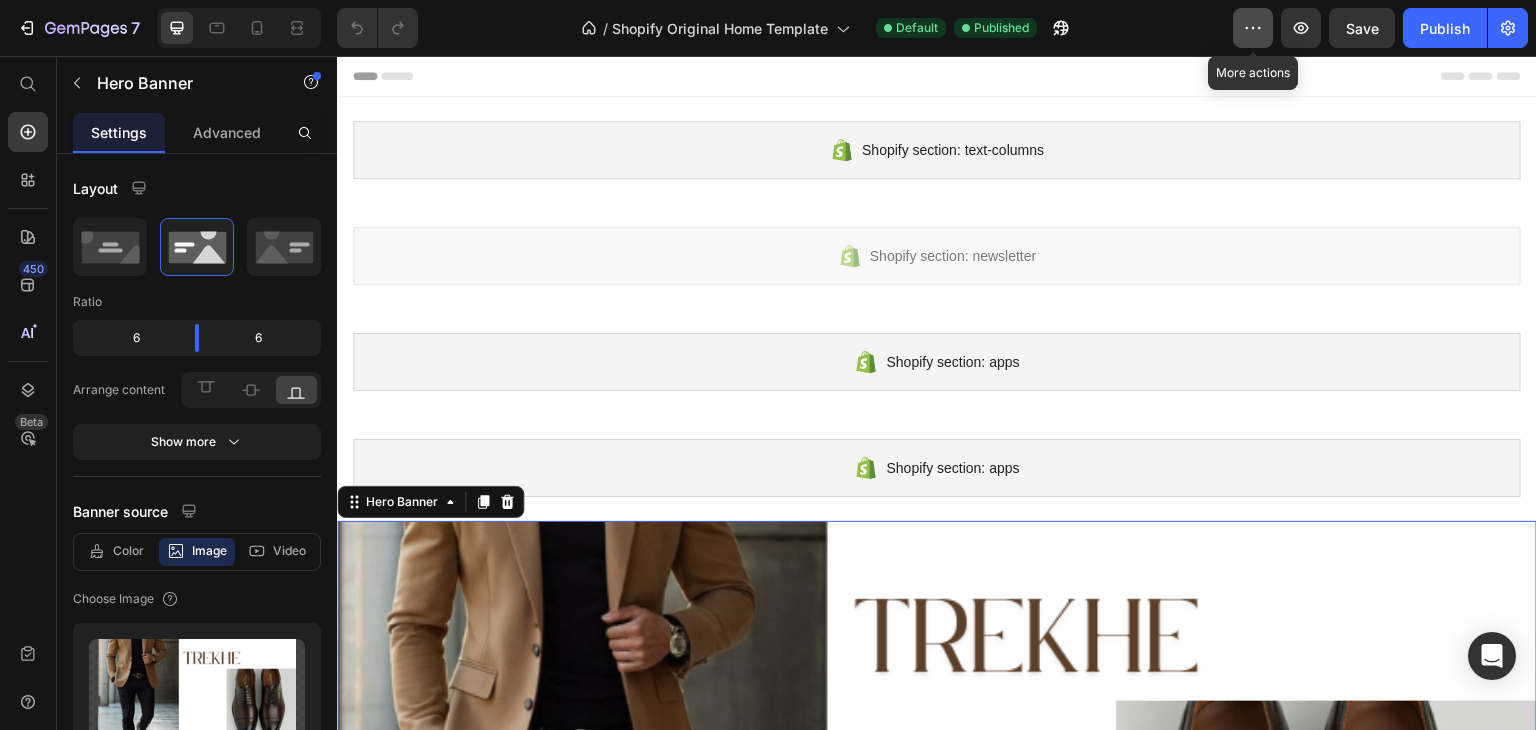 click 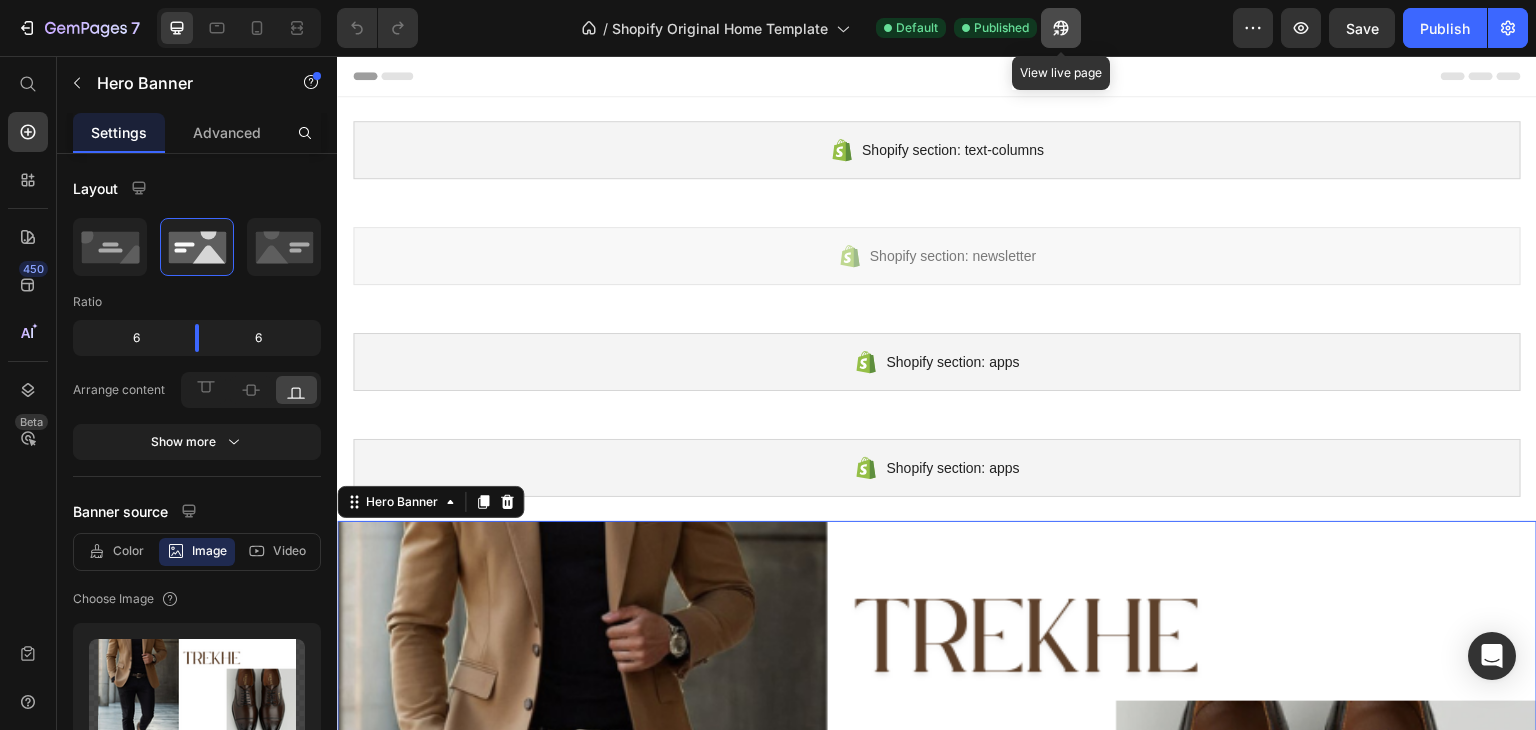click 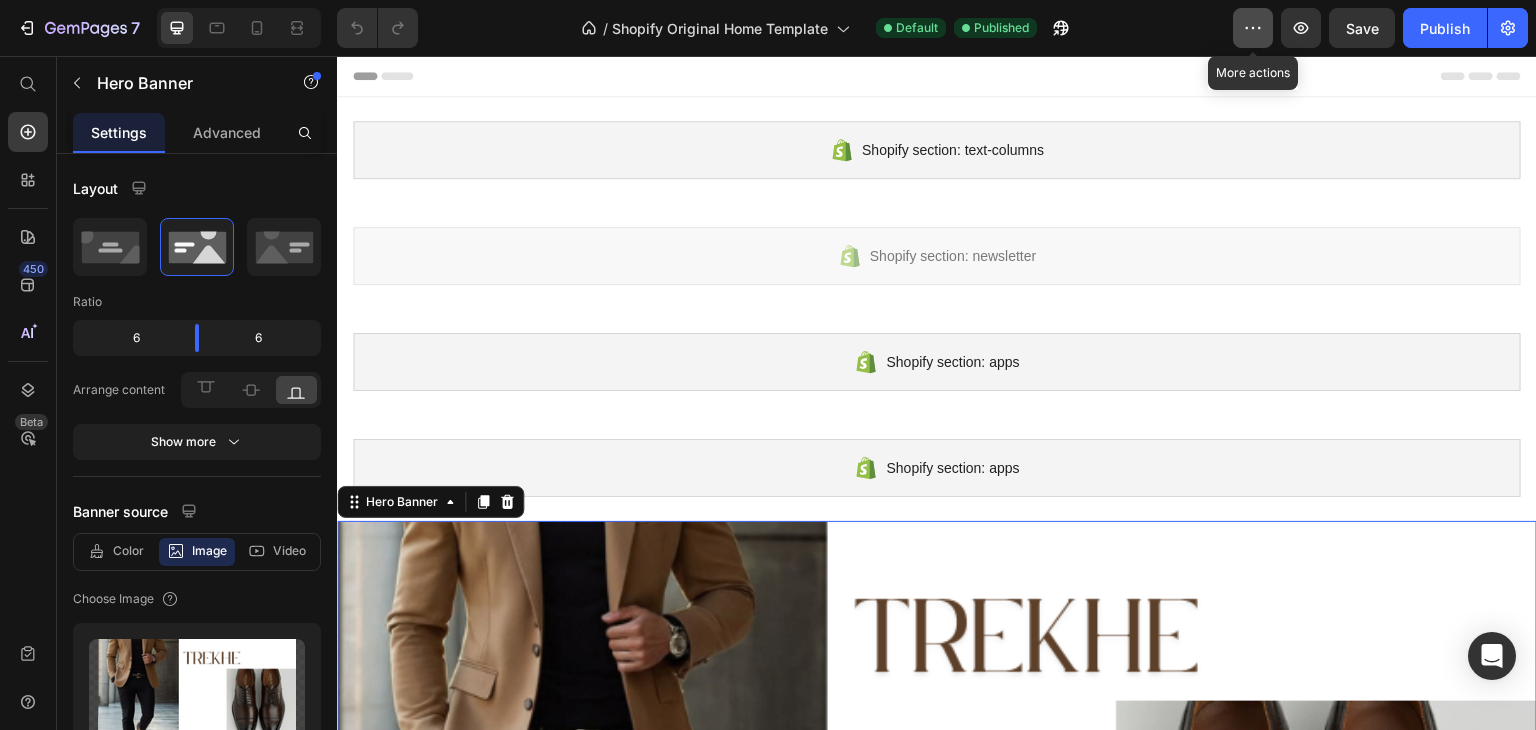 click 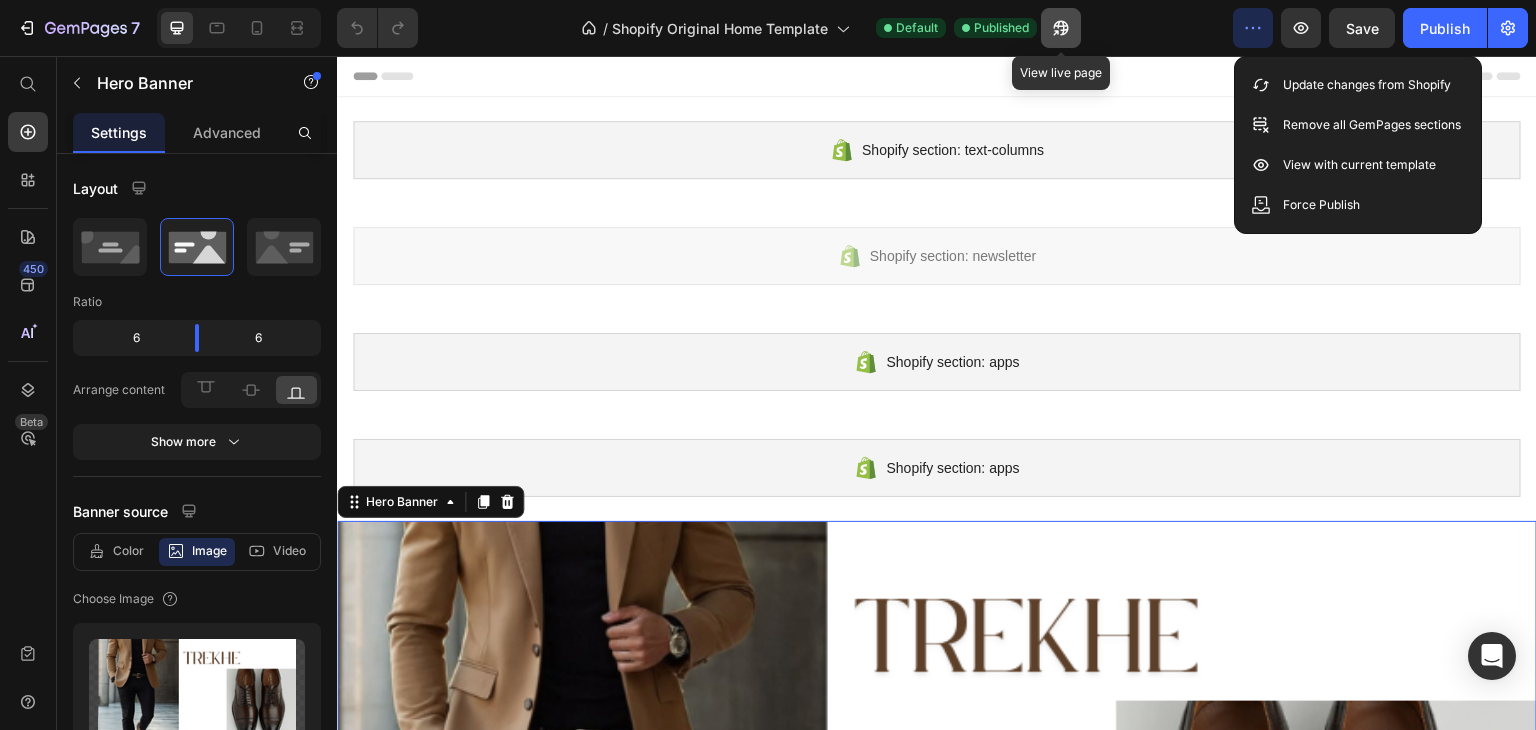 click 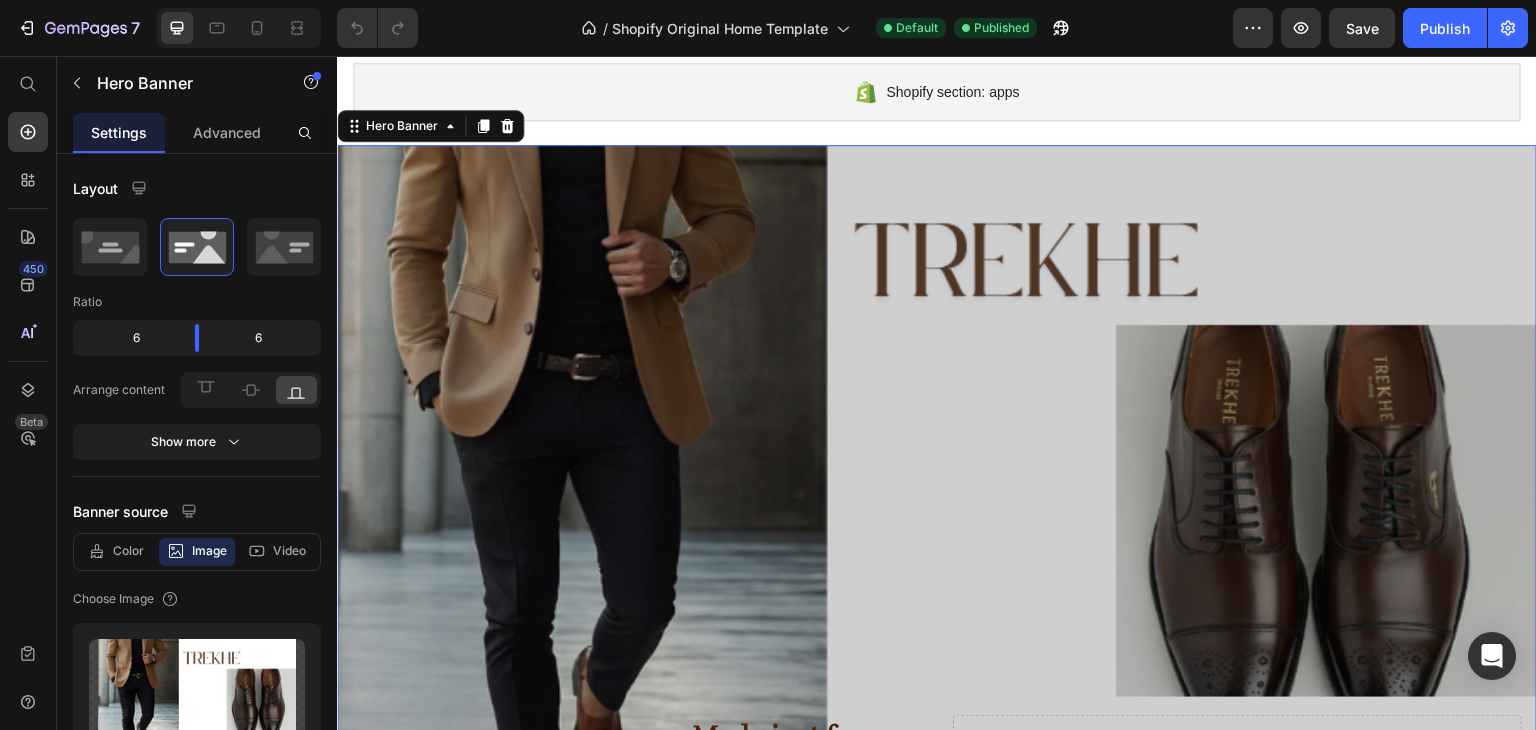 scroll, scrollTop: 0, scrollLeft: 0, axis: both 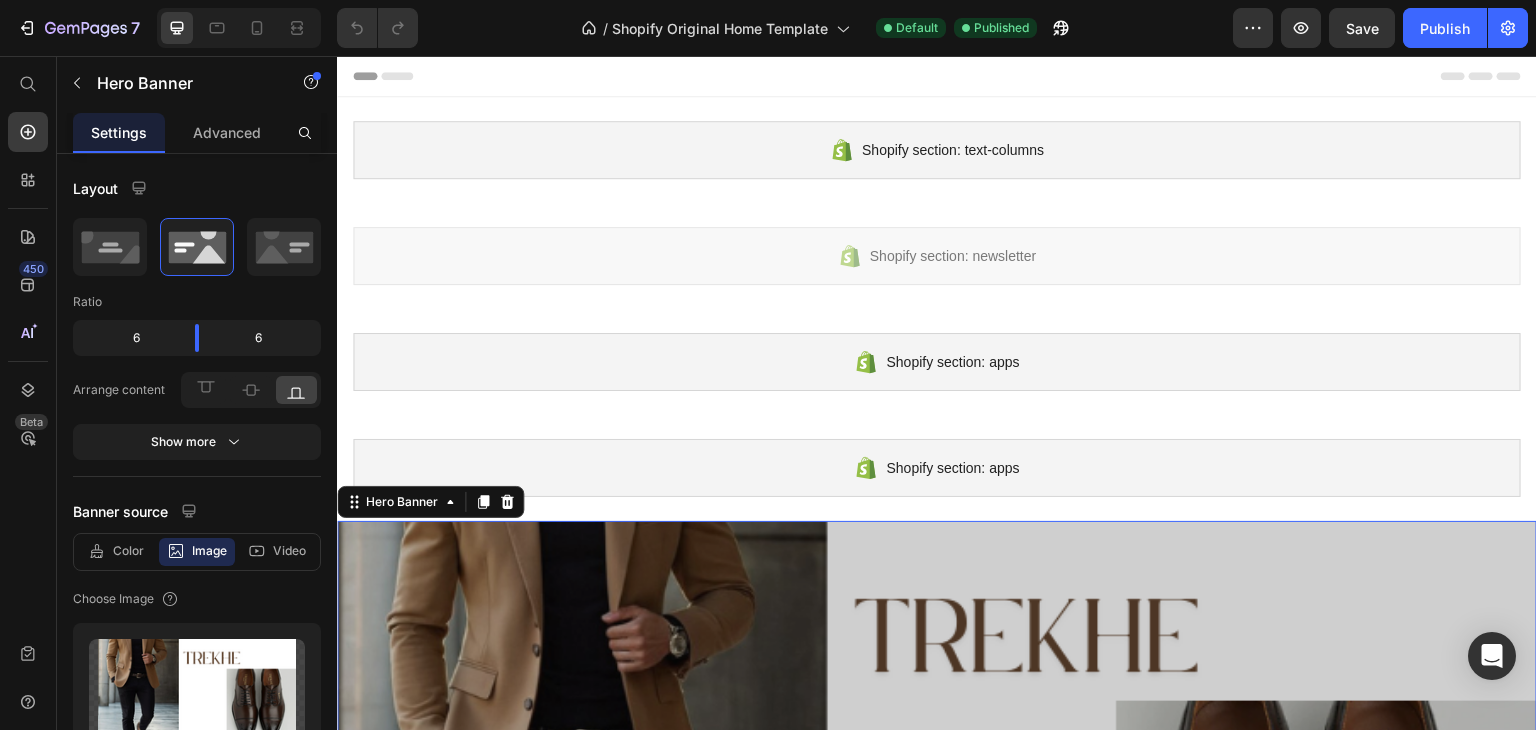 click at bounding box center [937, 903] 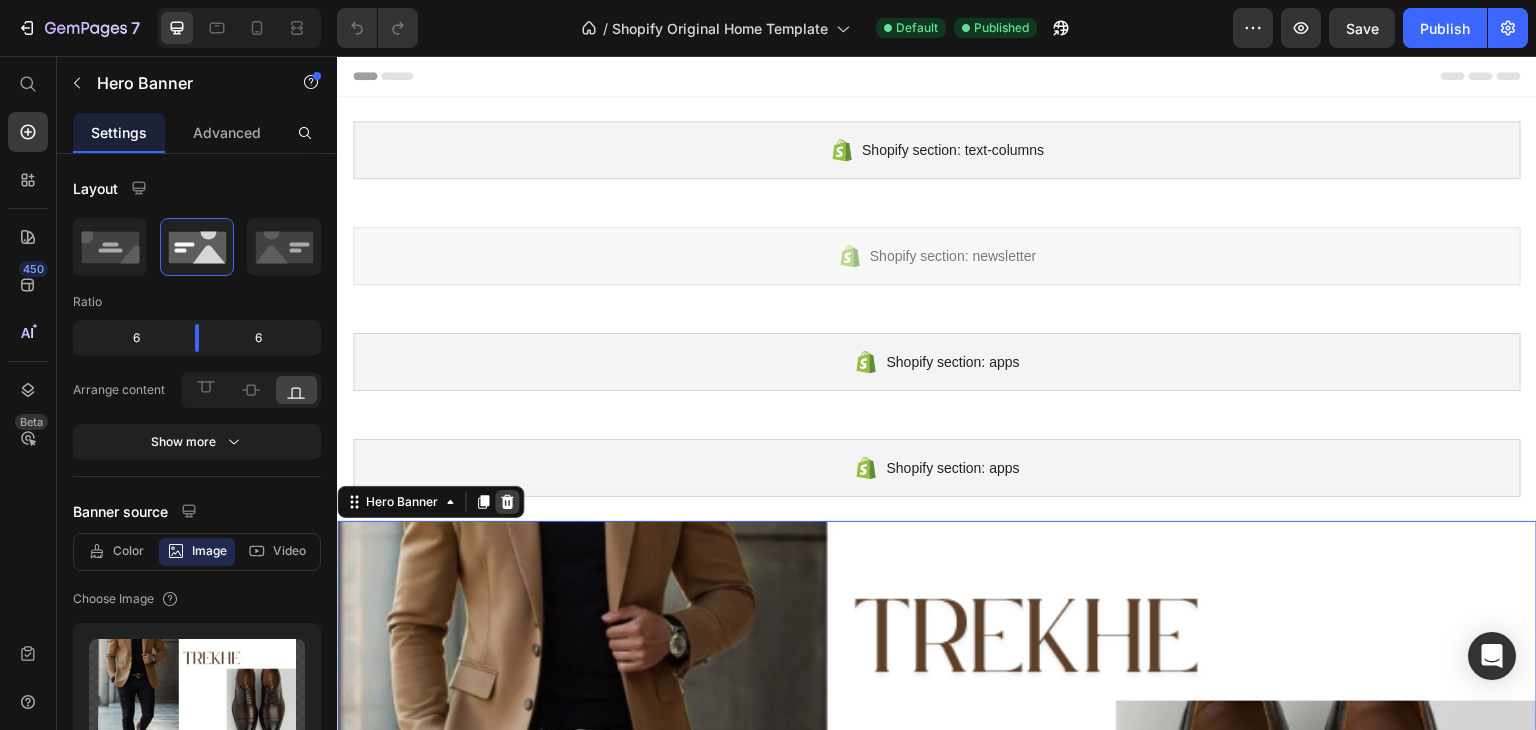 click 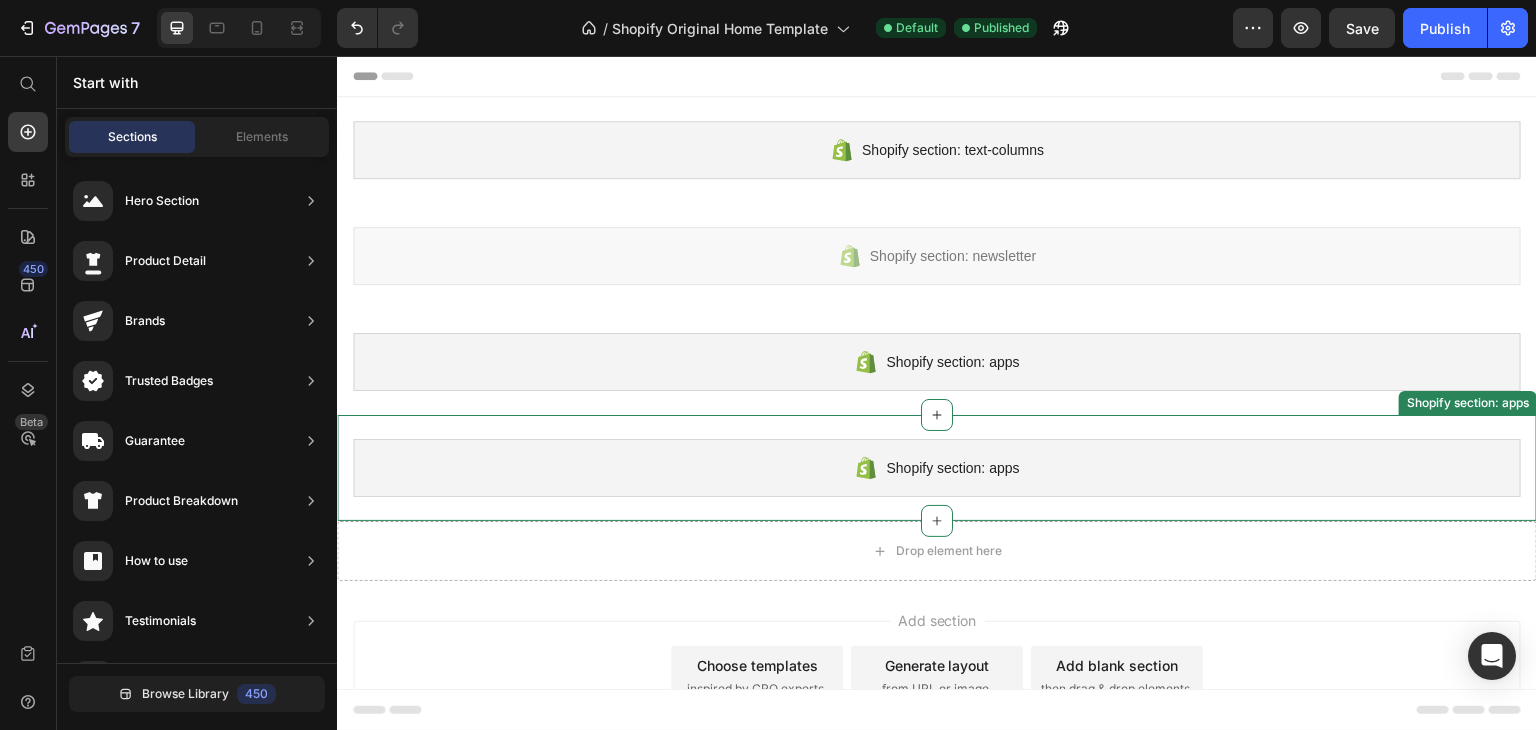 scroll, scrollTop: 0, scrollLeft: 0, axis: both 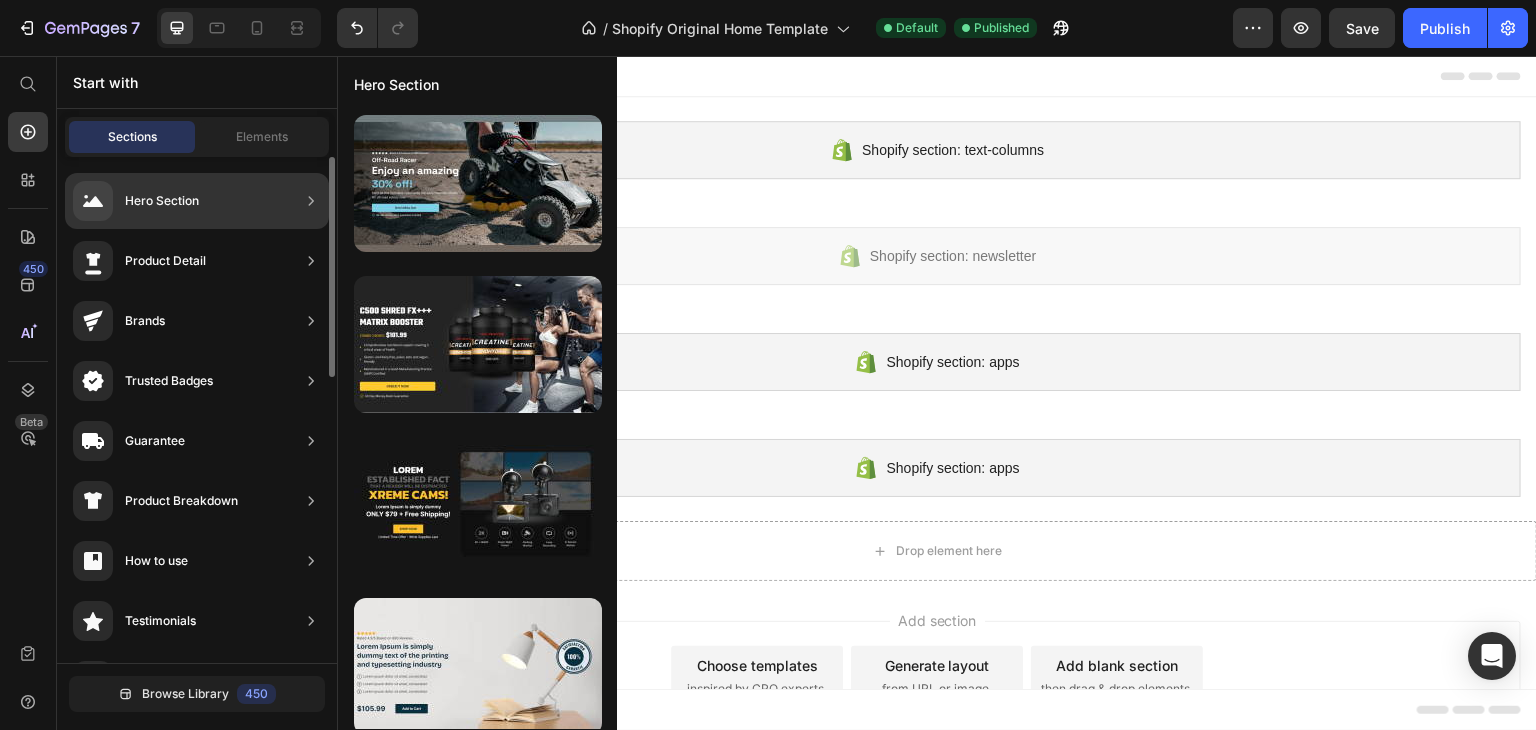 click on "Hero Section" at bounding box center (136, 201) 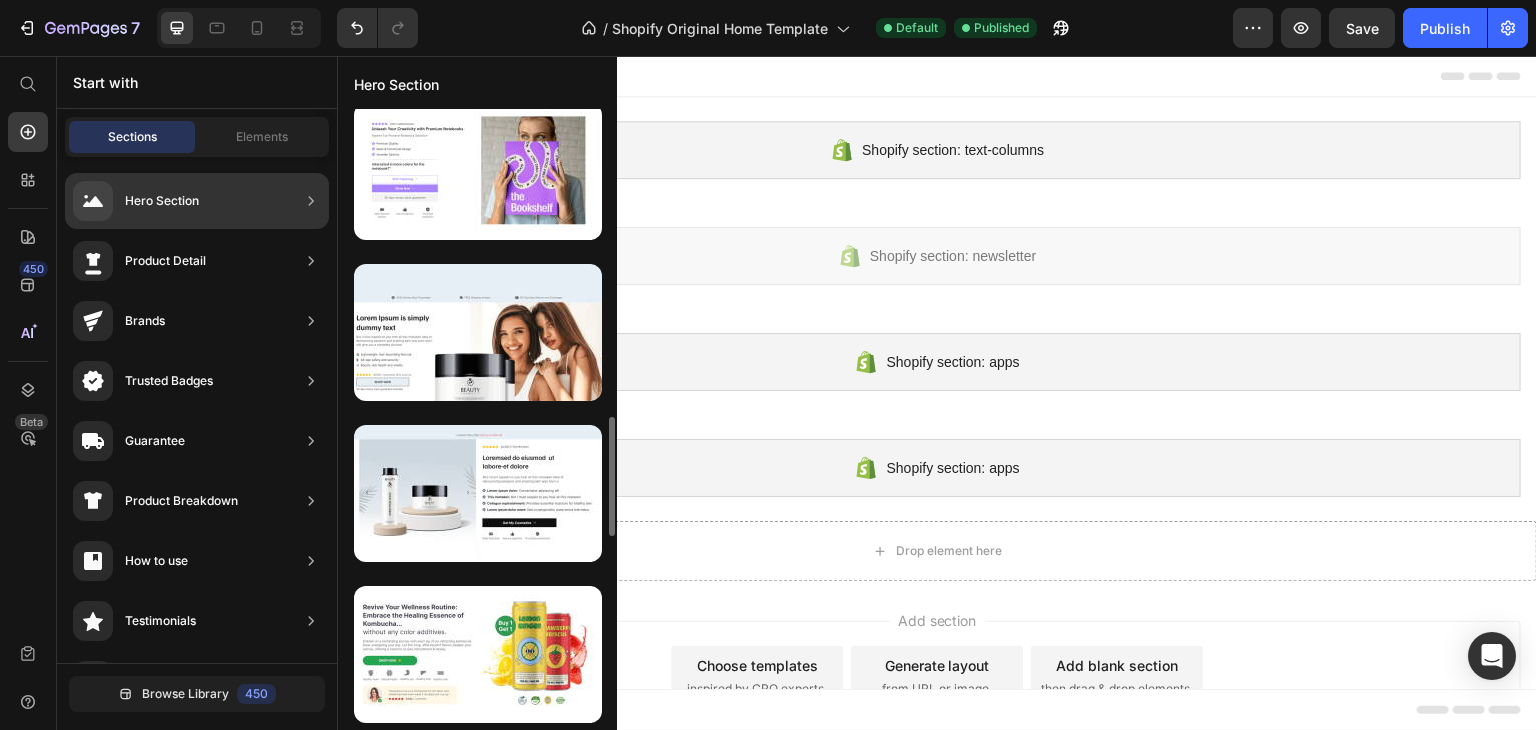 scroll, scrollTop: 1378, scrollLeft: 0, axis: vertical 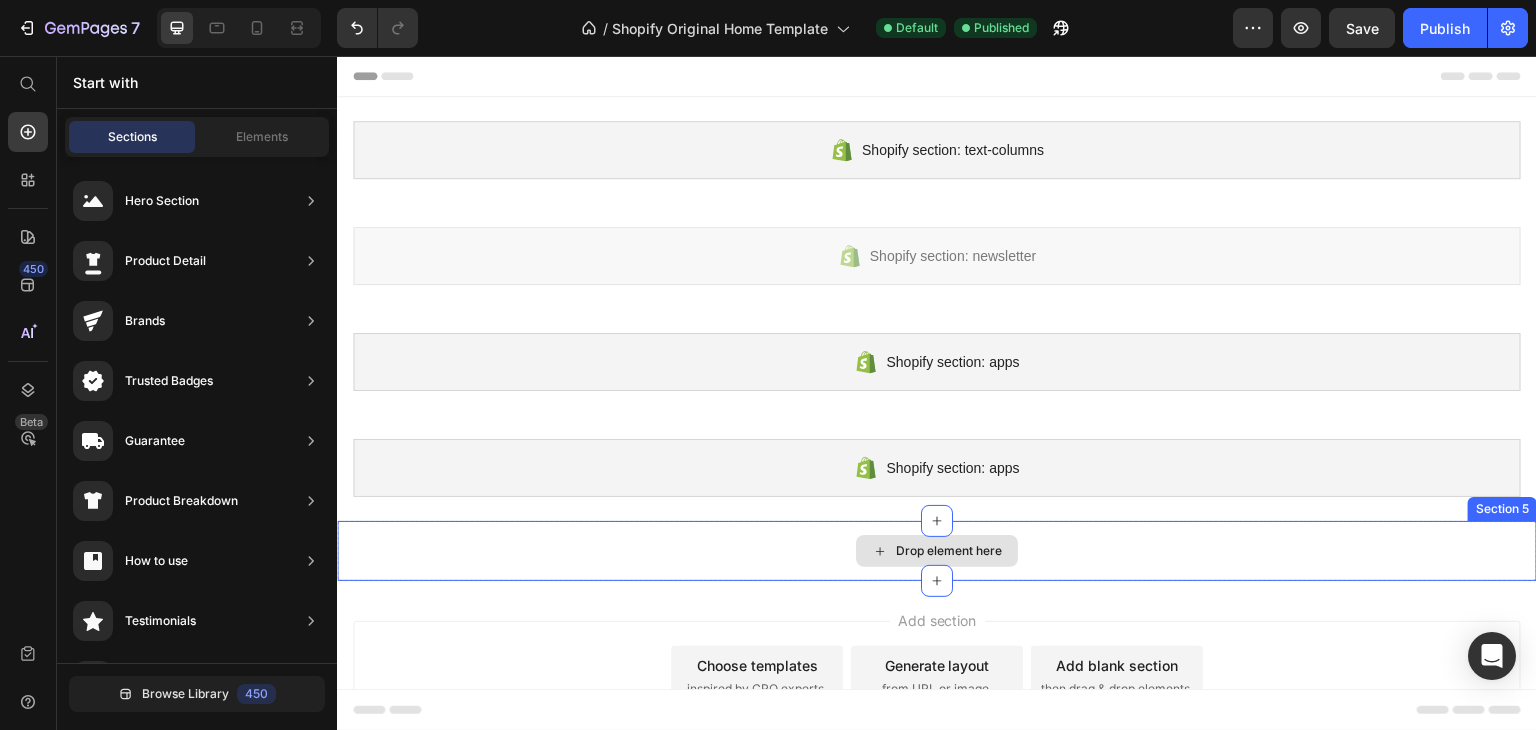 click on "Drop element here" at bounding box center [937, 551] 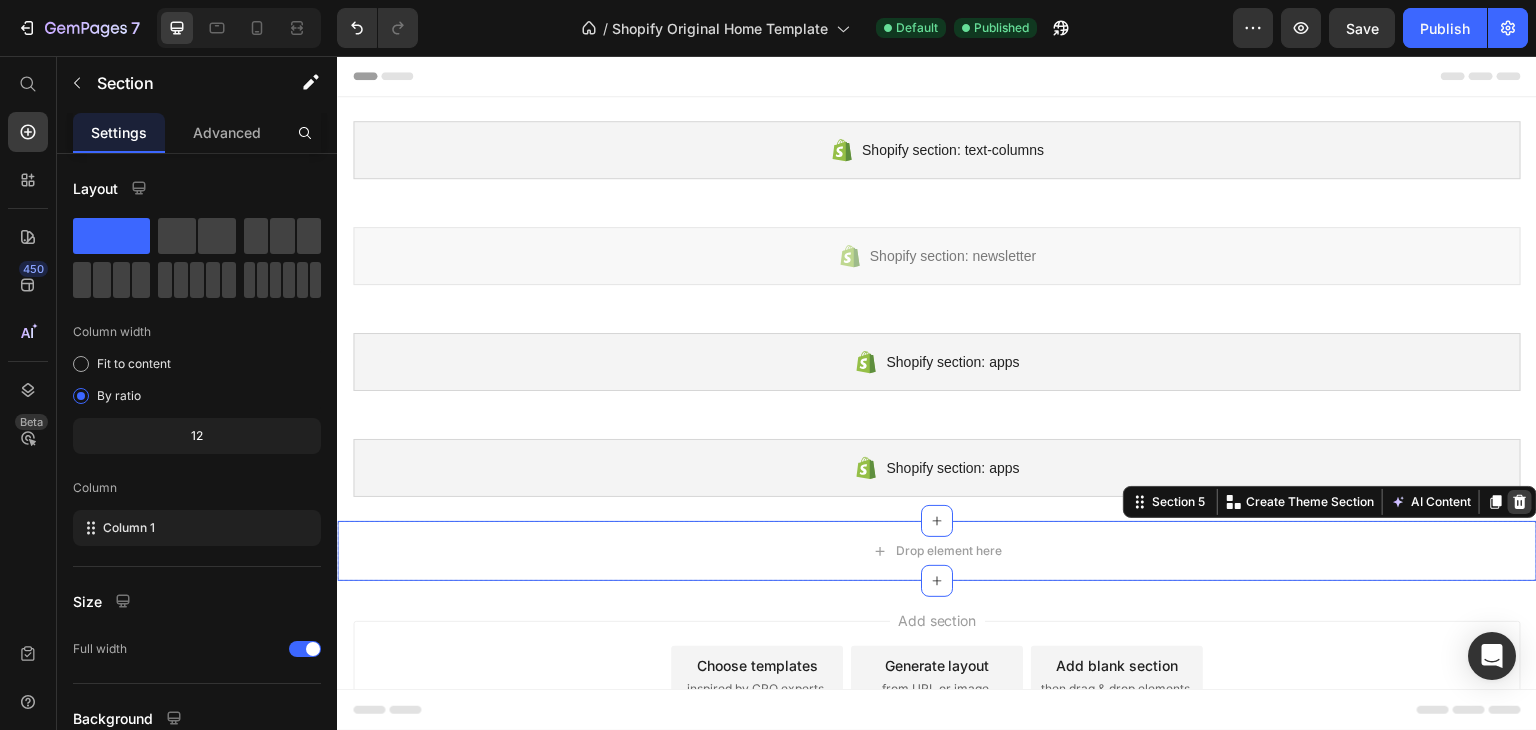 click 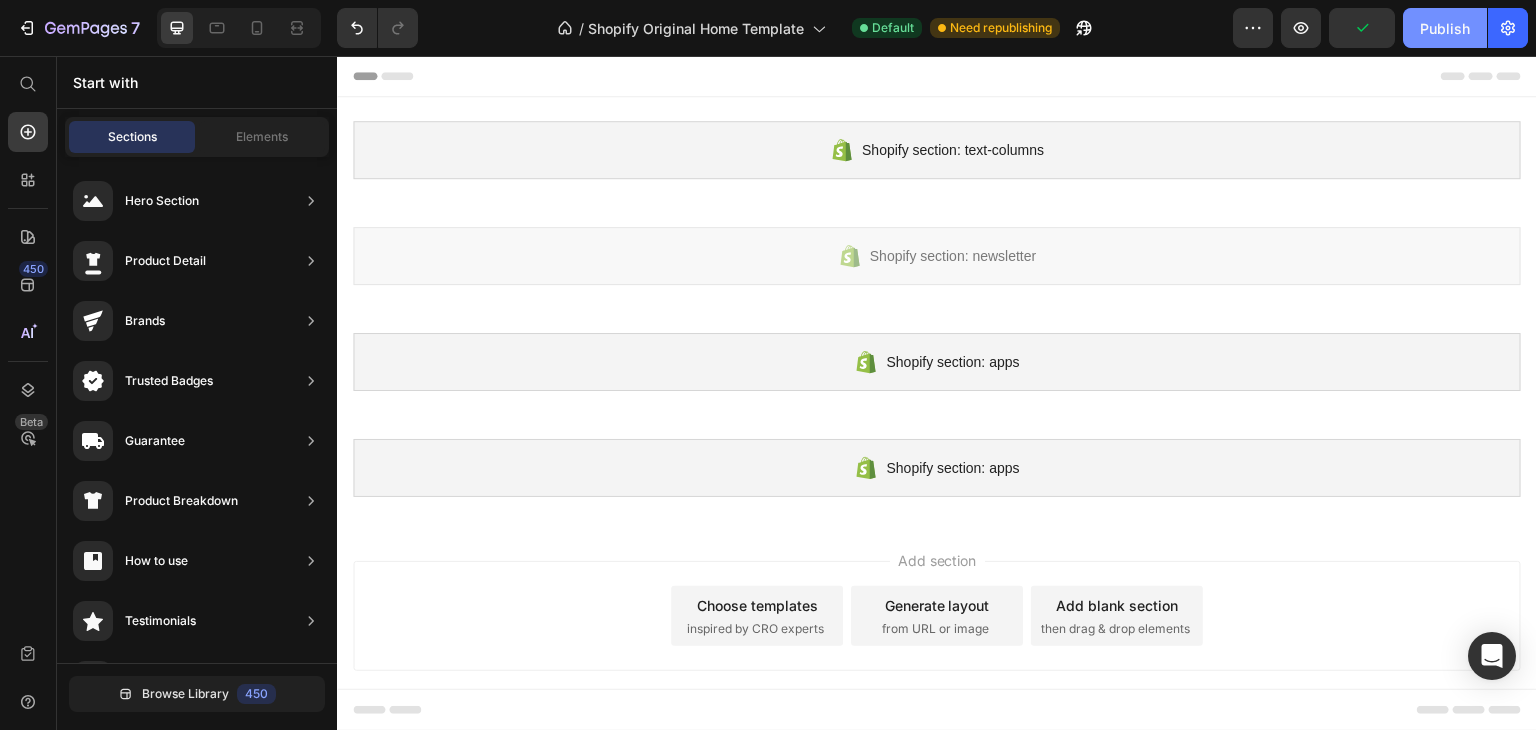click on "Publish" at bounding box center [1445, 28] 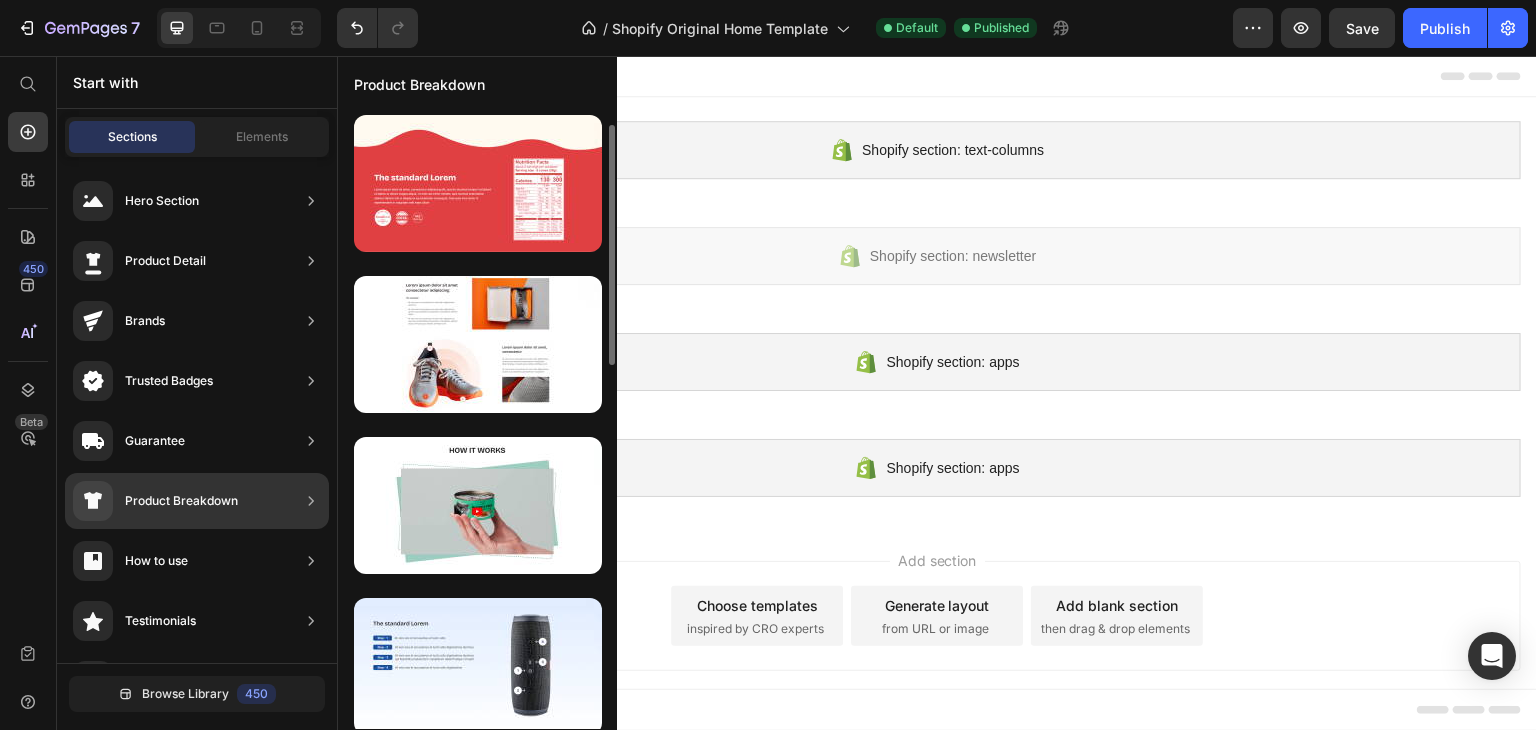 scroll, scrollTop: 0, scrollLeft: 0, axis: both 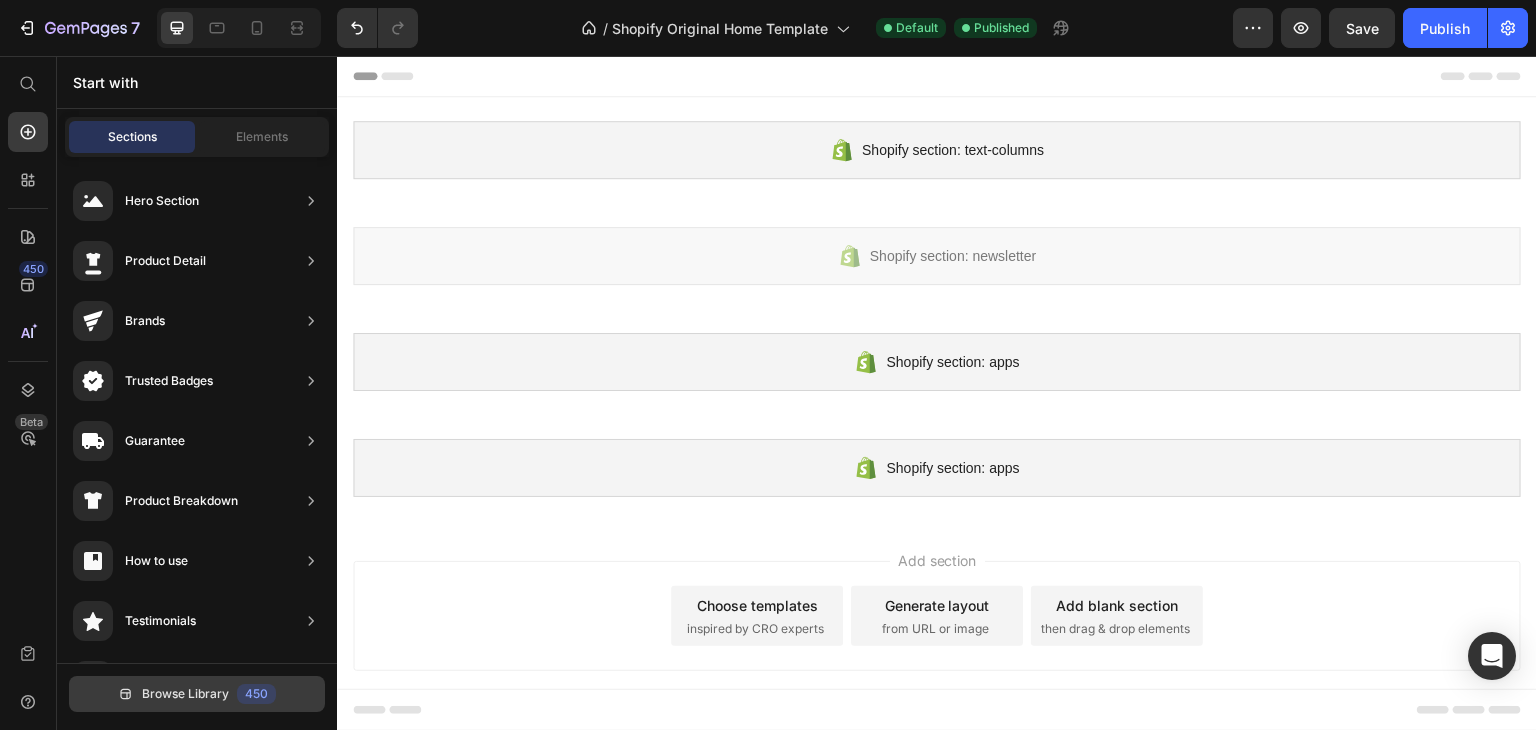 click on "Browse Library" at bounding box center (185, 694) 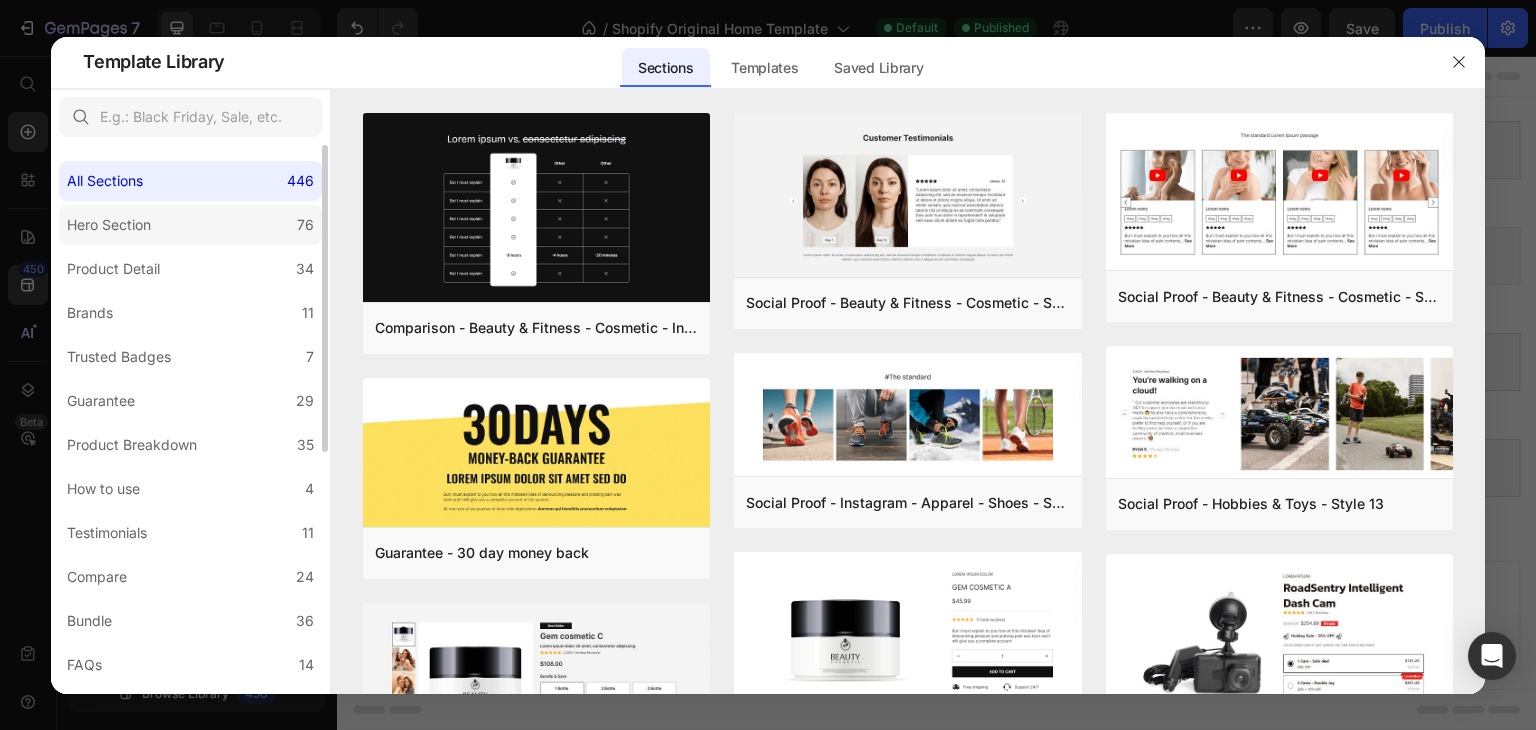click on "Hero Section 76" 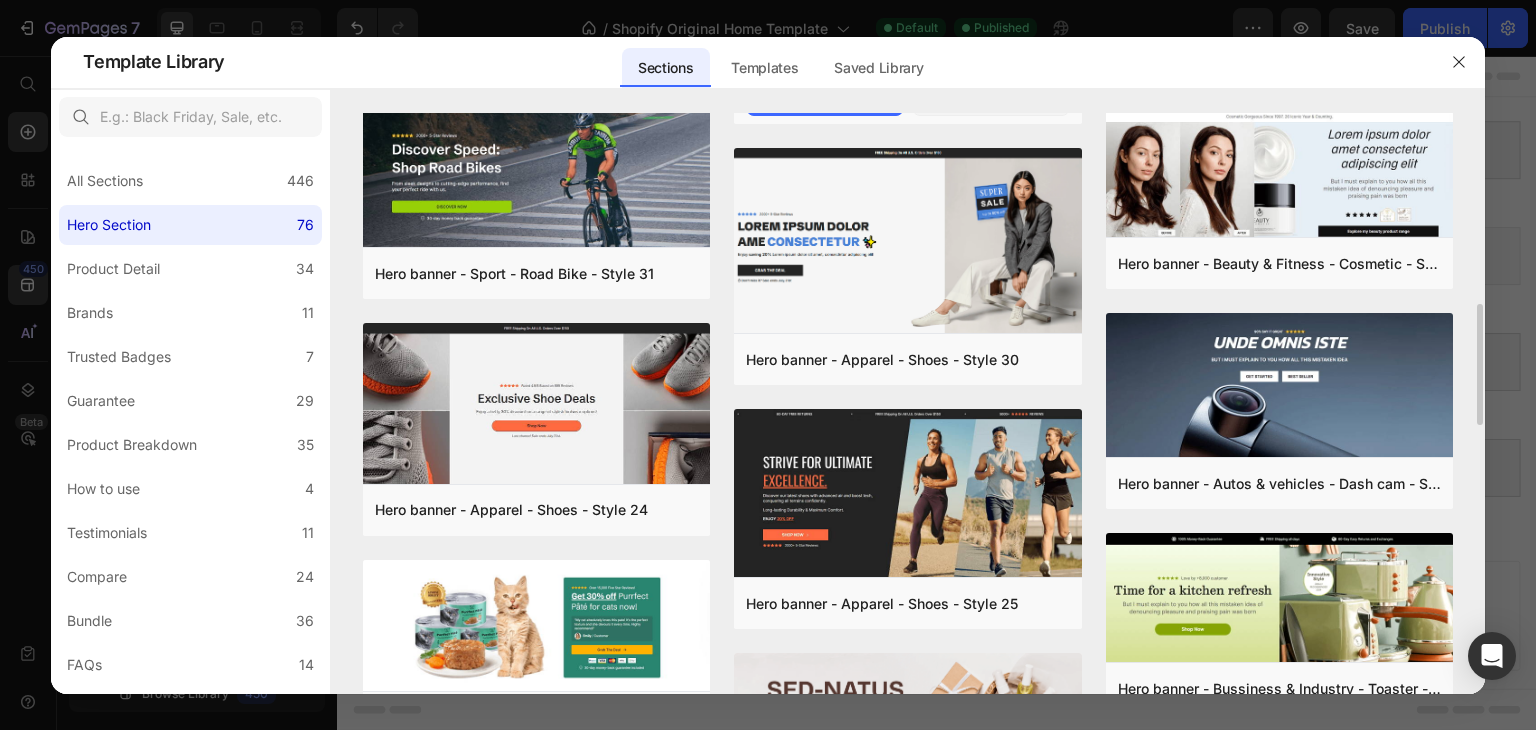 scroll, scrollTop: 714, scrollLeft: 0, axis: vertical 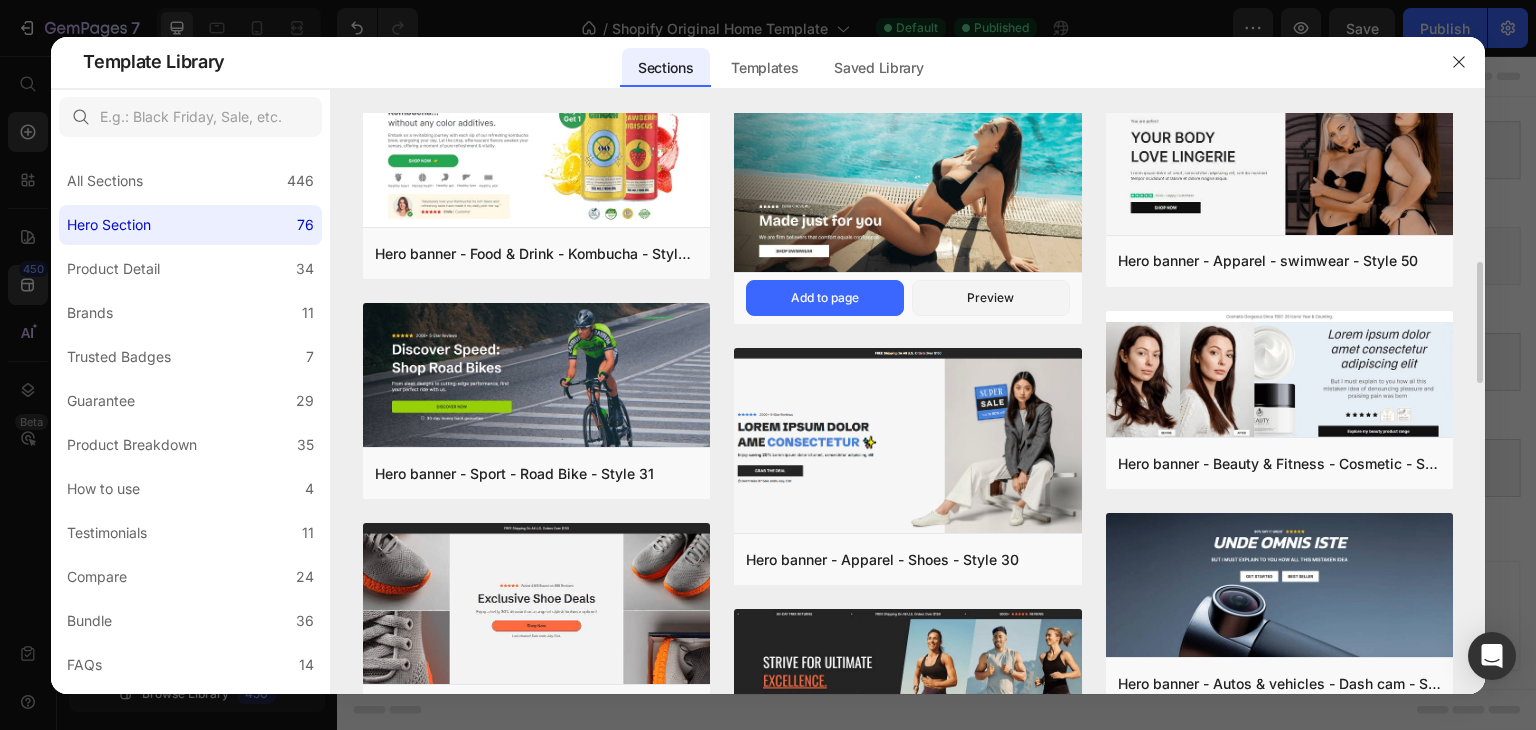 click at bounding box center [907, 190] 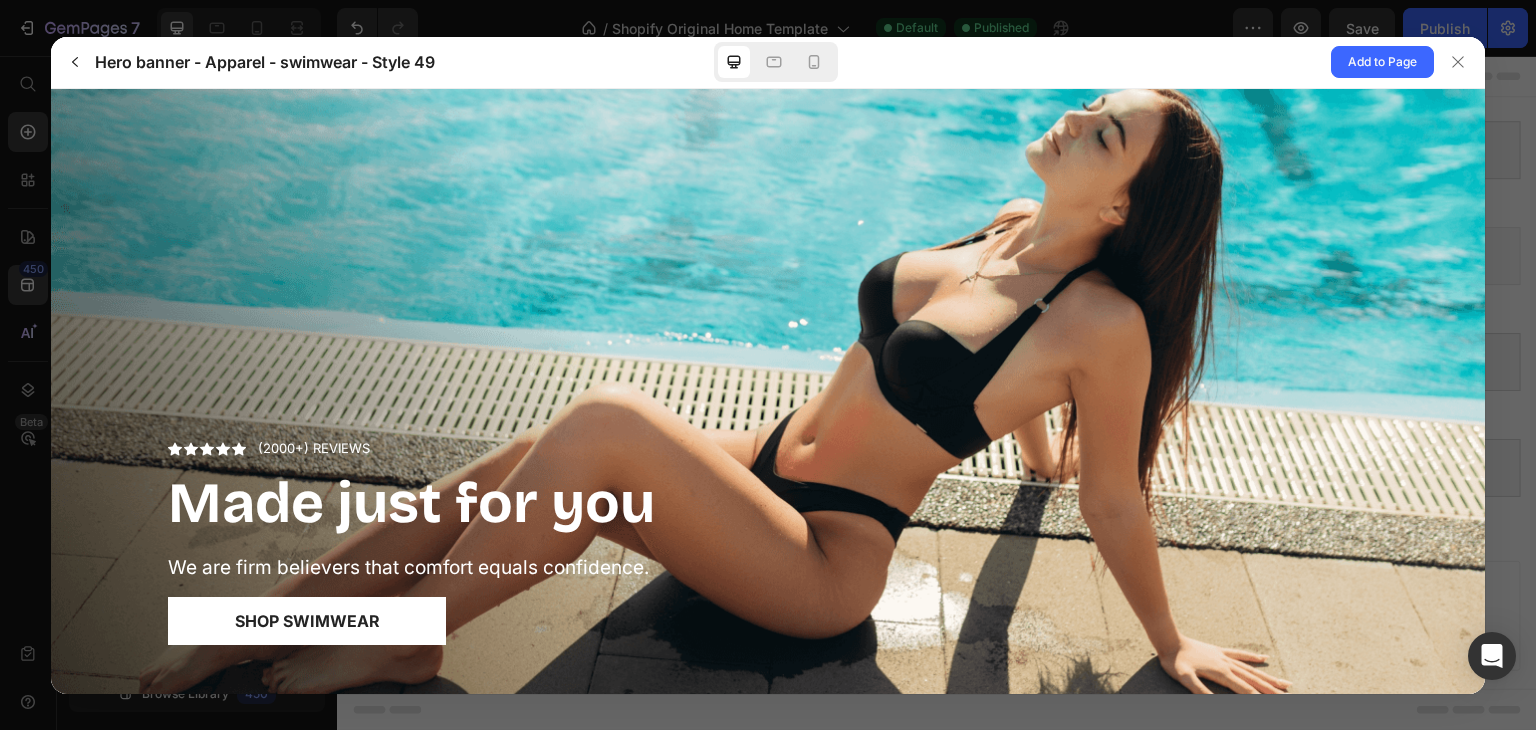 scroll, scrollTop: 84, scrollLeft: 0, axis: vertical 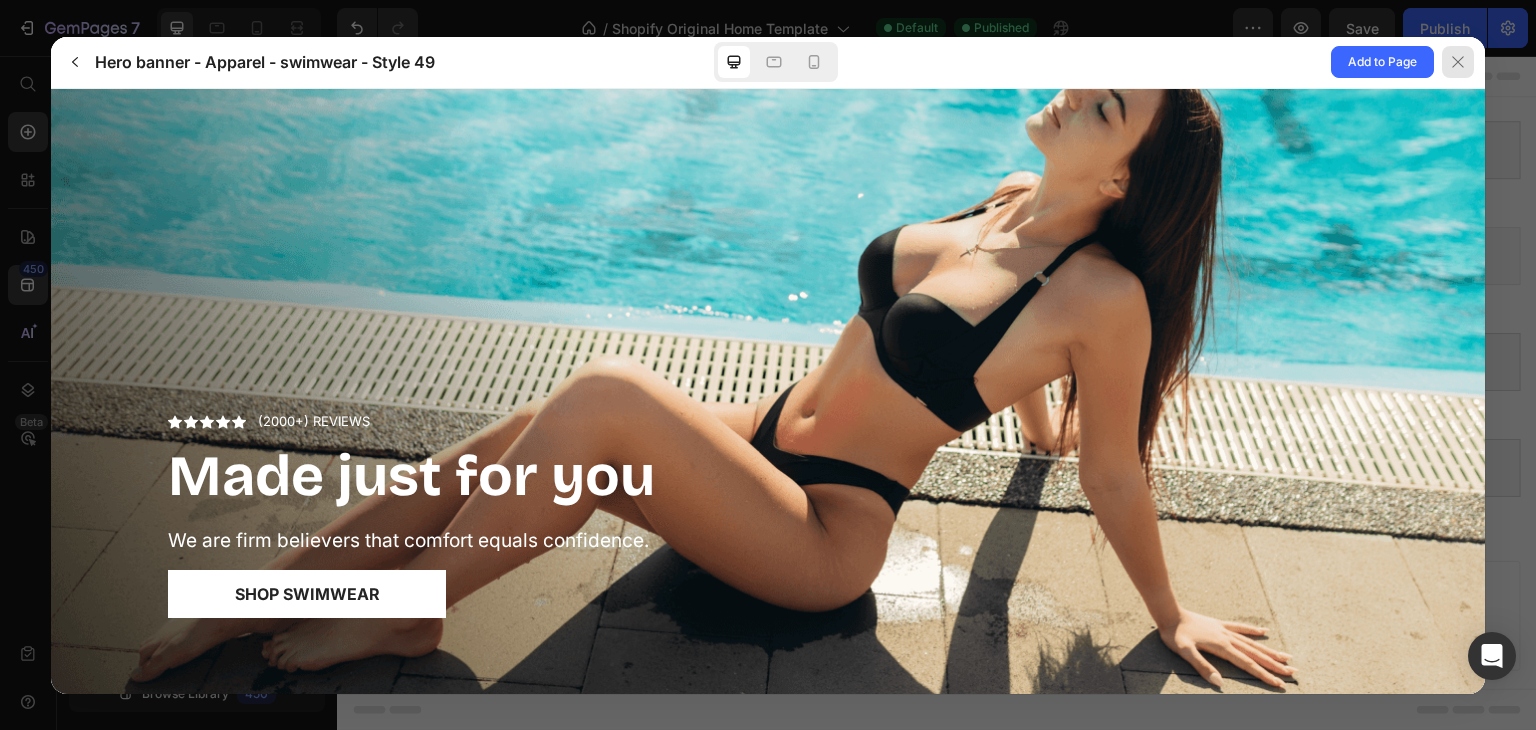 click 